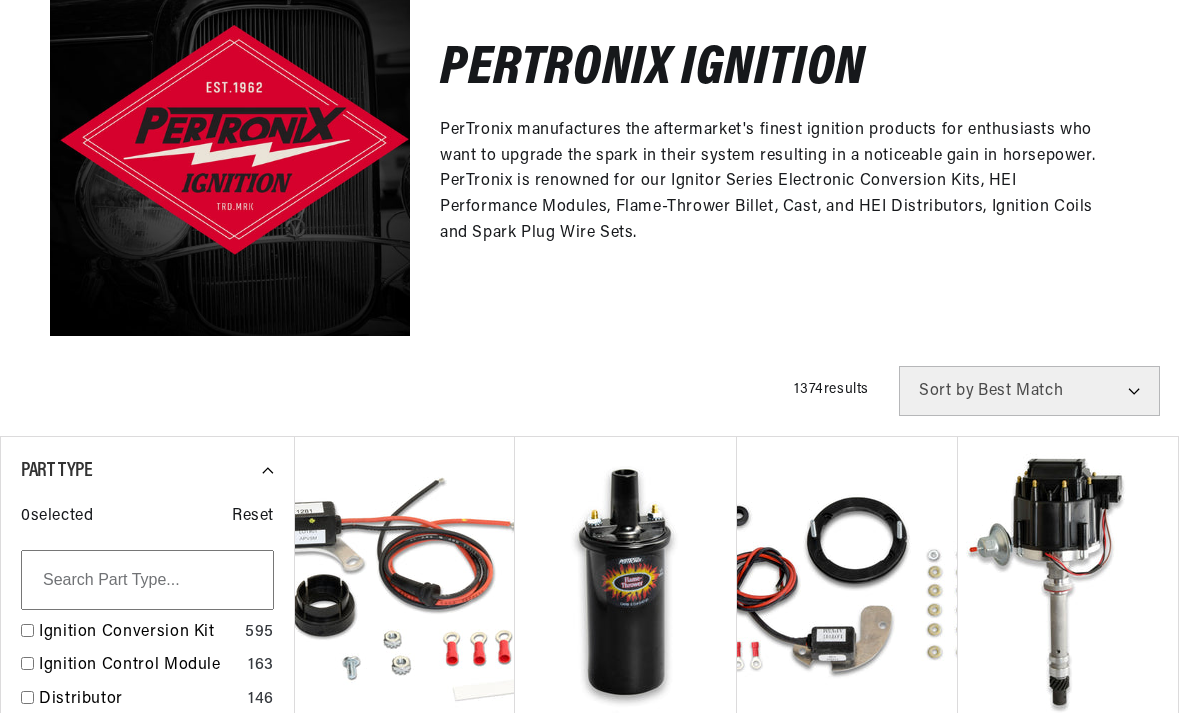 scroll, scrollTop: 367, scrollLeft: 0, axis: vertical 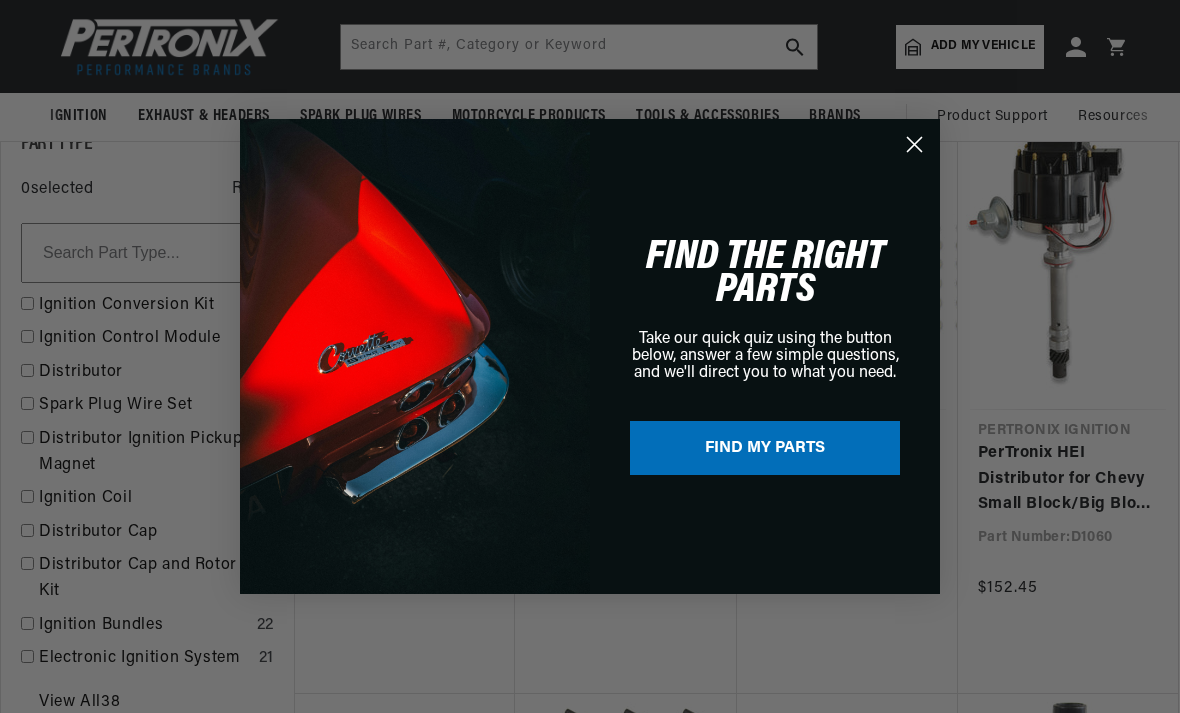 click on "FIND MY PARTS" at bounding box center [765, 448] 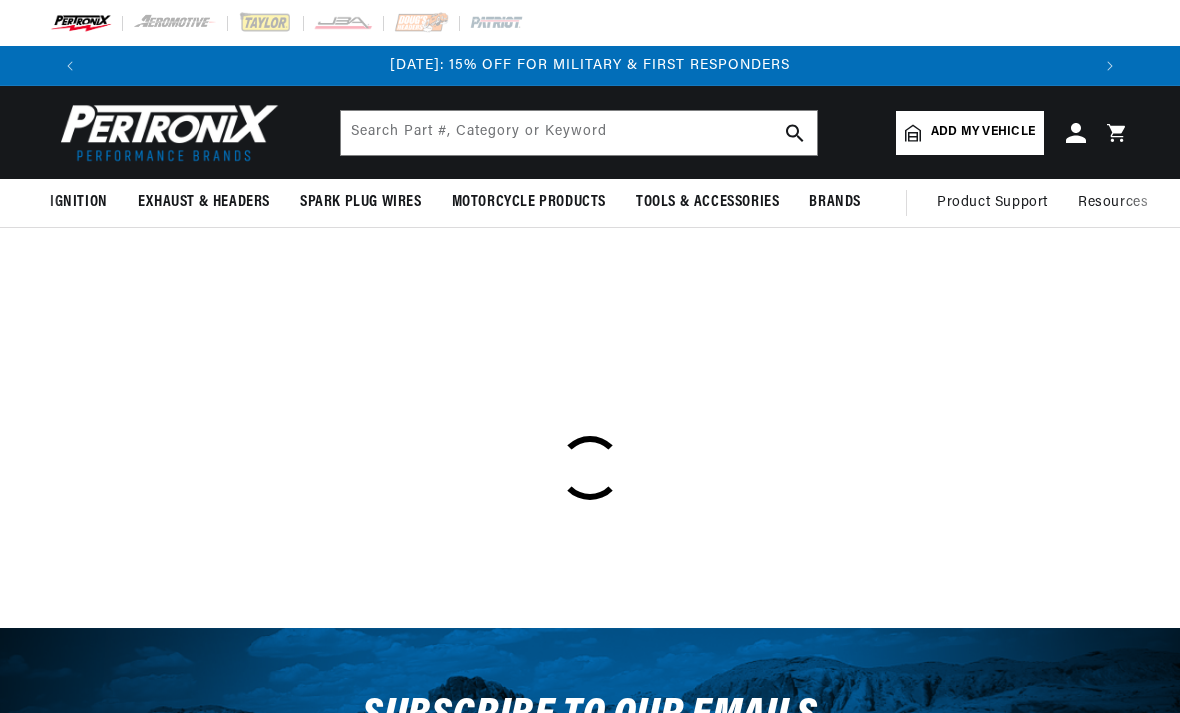 scroll, scrollTop: 0, scrollLeft: 0, axis: both 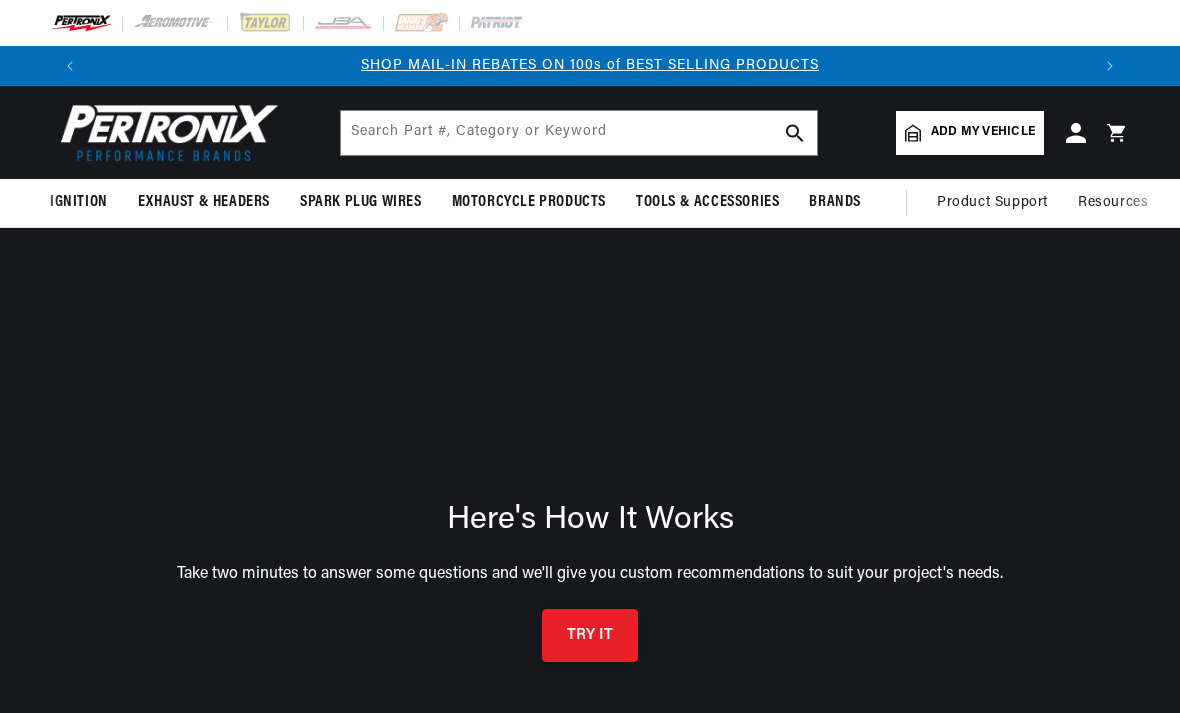 click on "TRY IT" at bounding box center (590, 635) 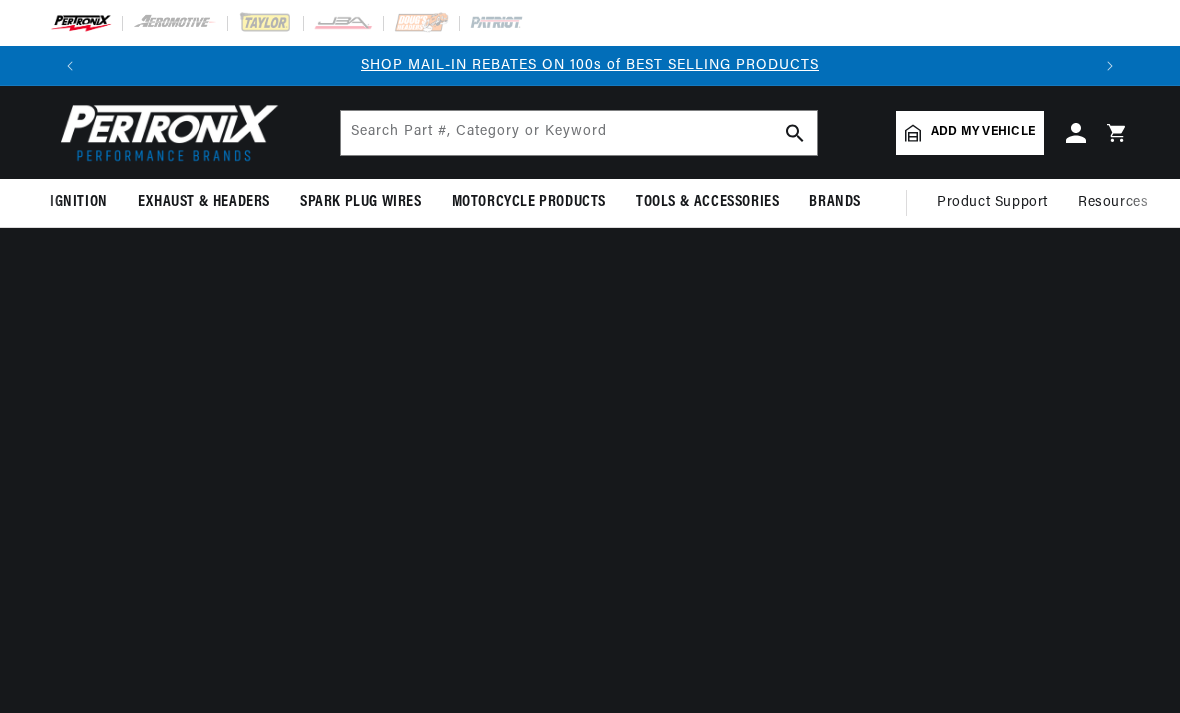 scroll, scrollTop: 0, scrollLeft: 1940, axis: horizontal 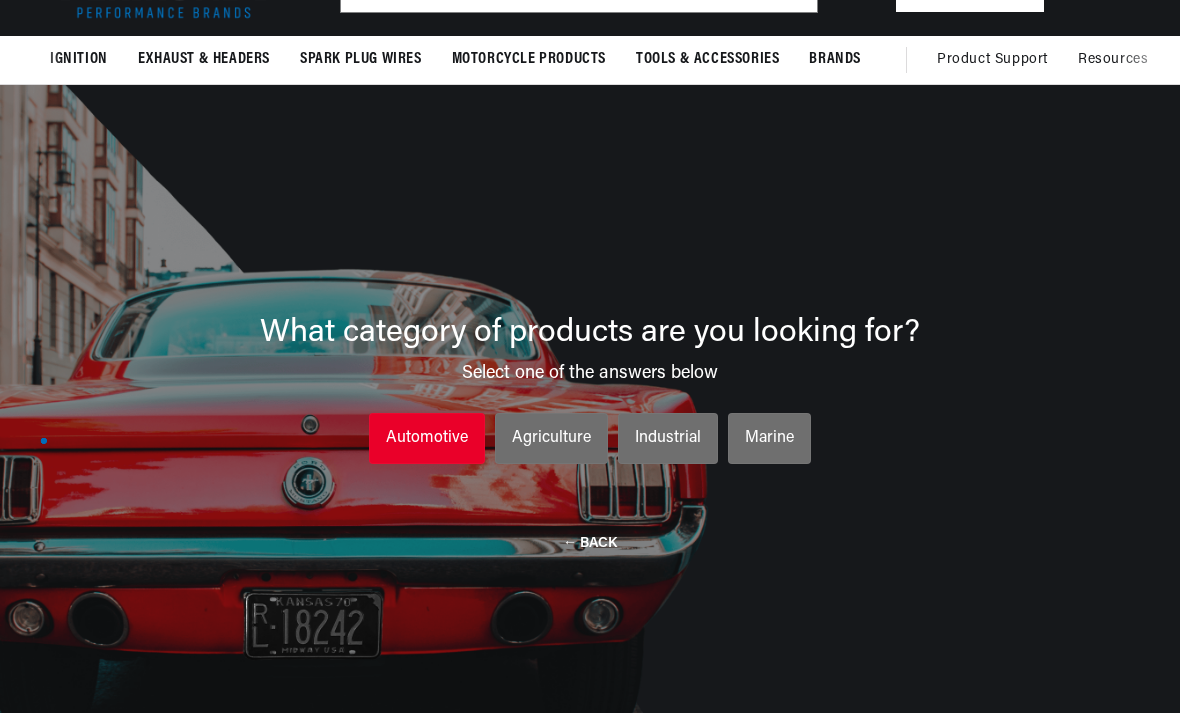 click on "Automotive" at bounding box center [427, 439] 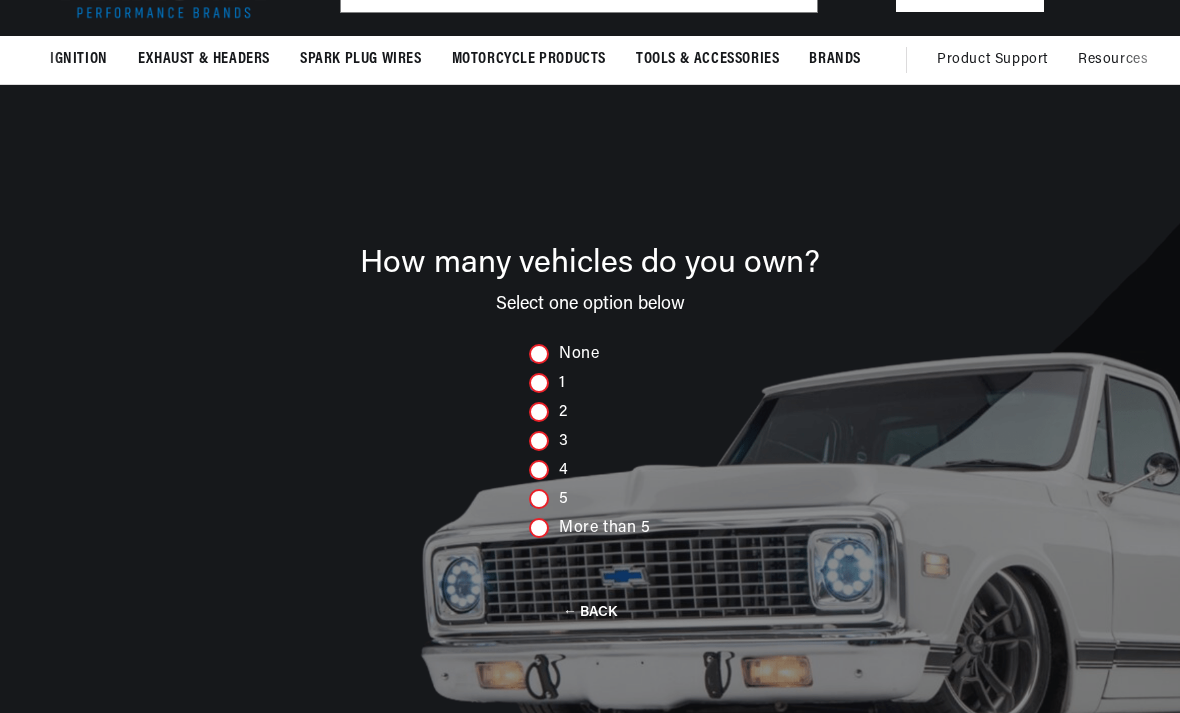 click on "More than 5" at bounding box center (590, 528) 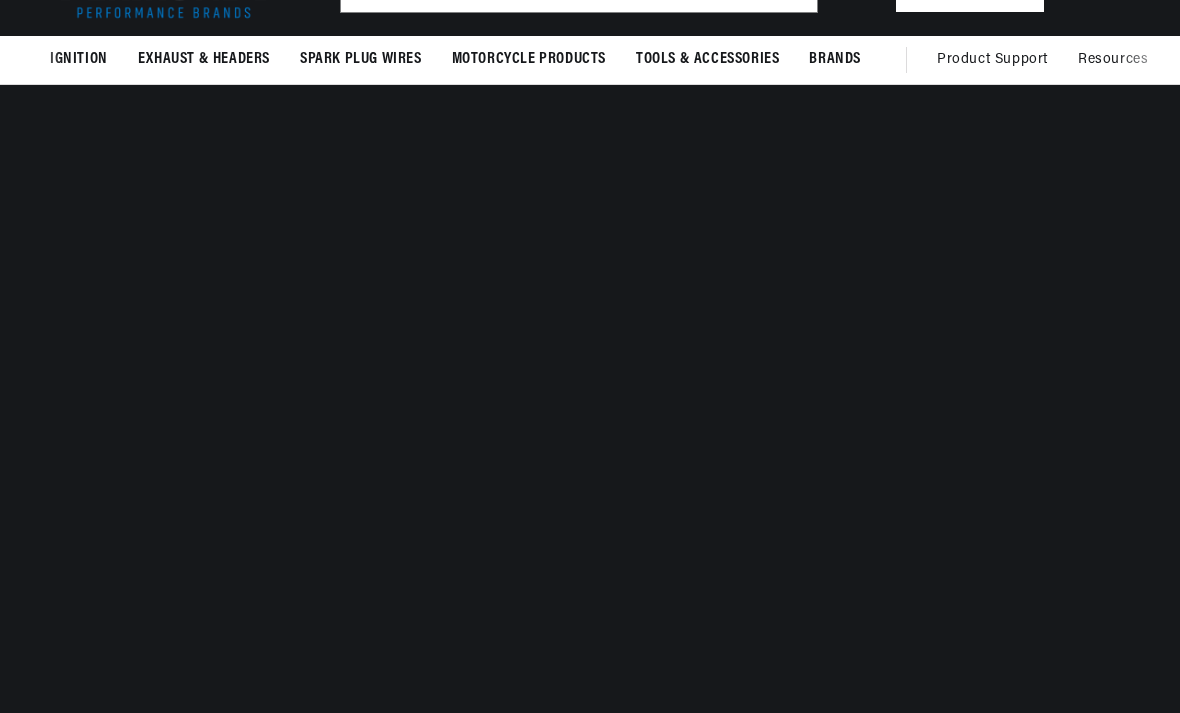 scroll, scrollTop: 0, scrollLeft: 0, axis: both 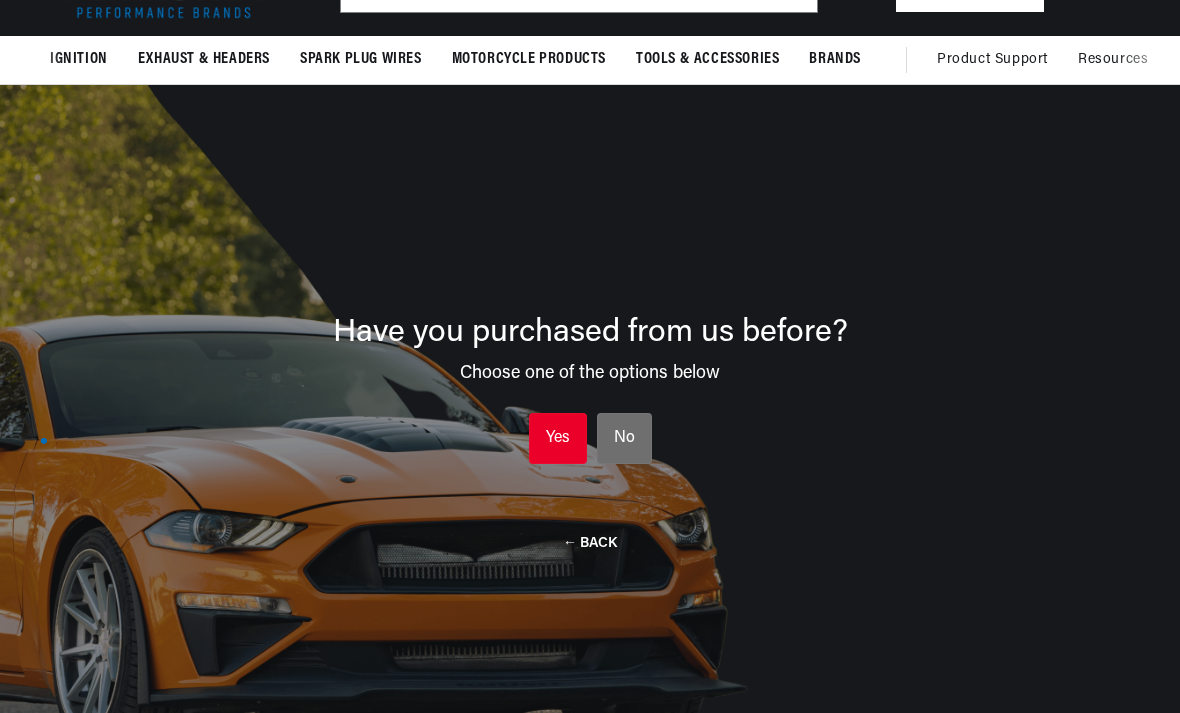 click on "Yes" at bounding box center [558, 439] 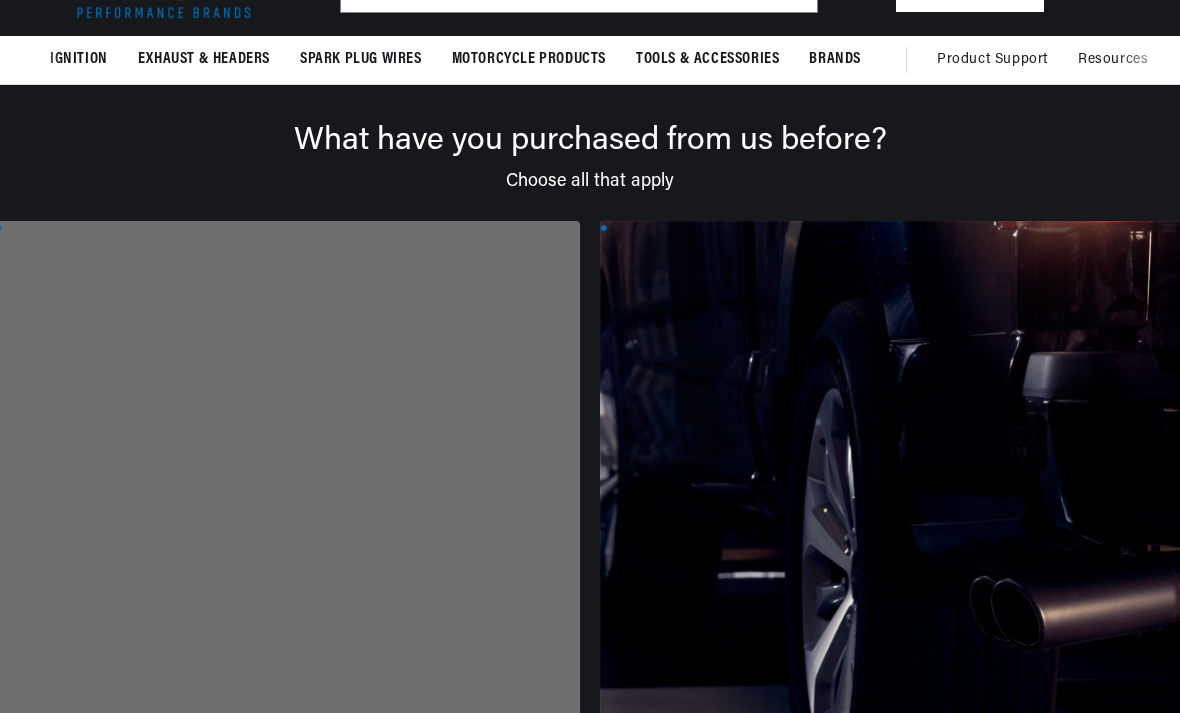 scroll, scrollTop: 0, scrollLeft: 291, axis: horizontal 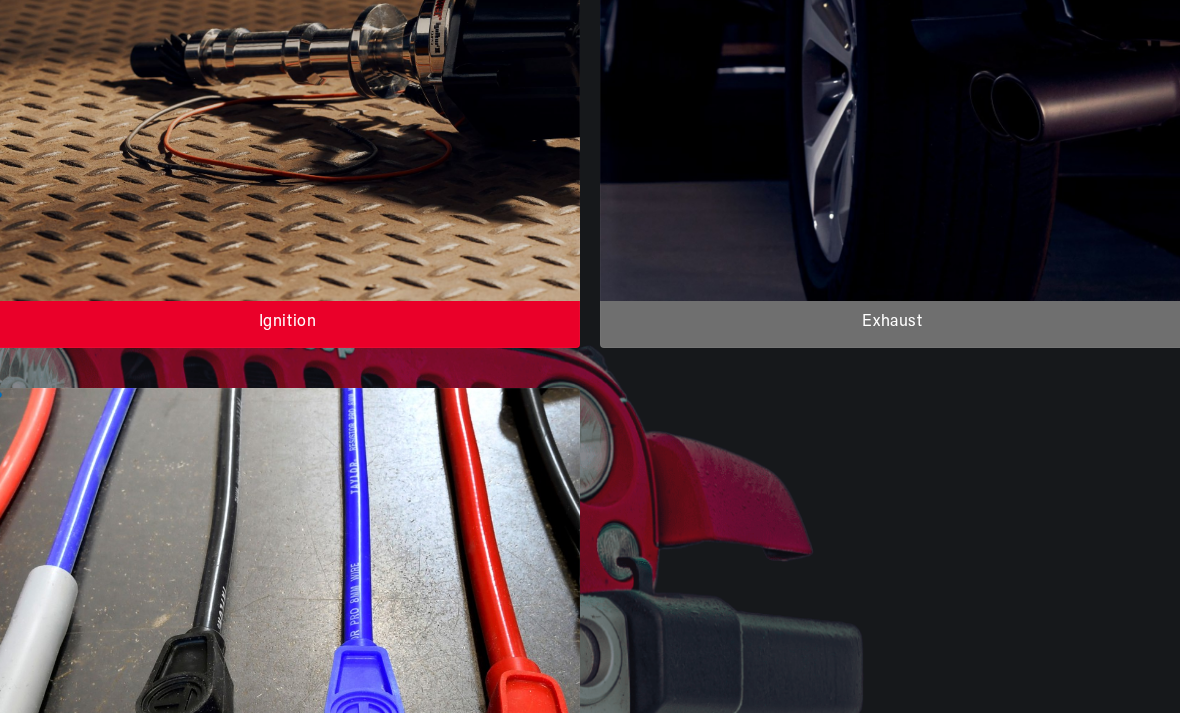 click at bounding box center (287, 33) 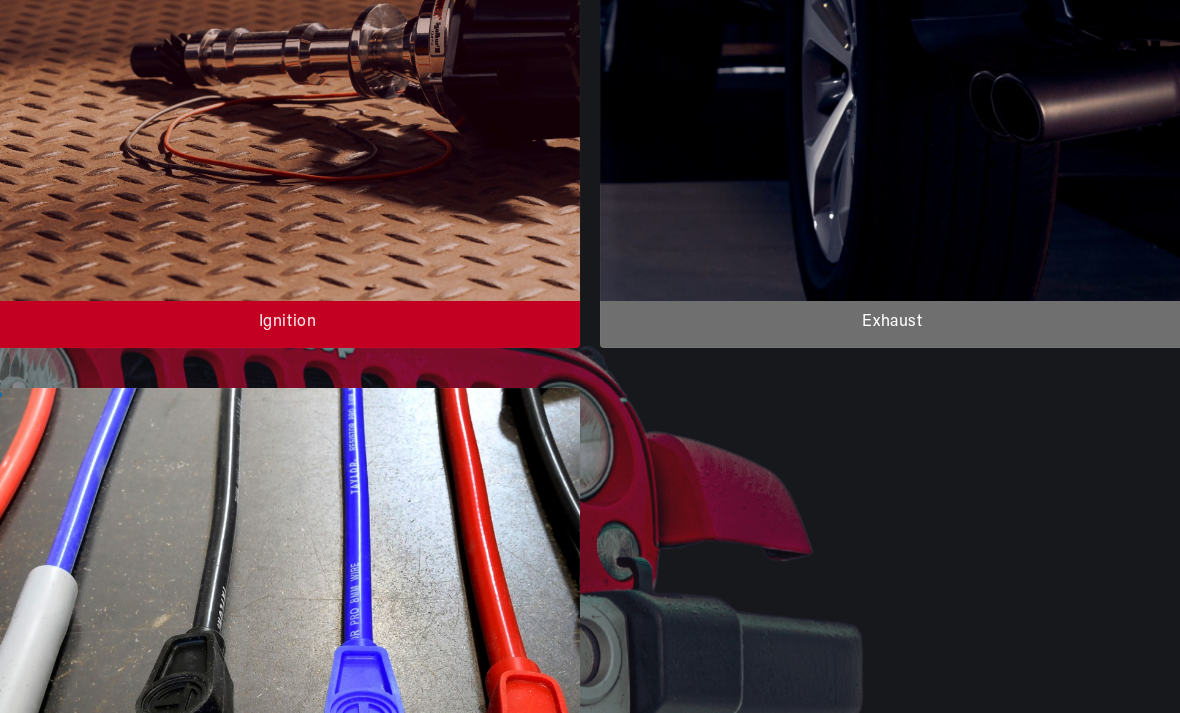 scroll, scrollTop: 648, scrollLeft: 0, axis: vertical 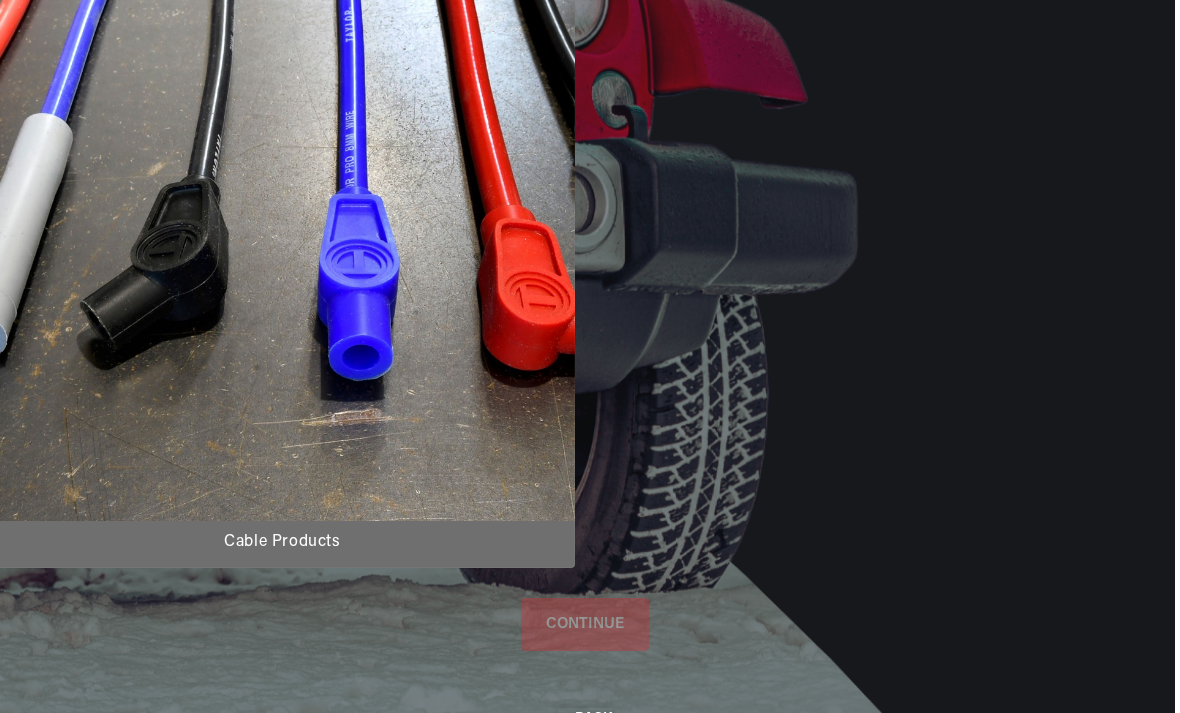 click on "← BACK" at bounding box center [585, 718] 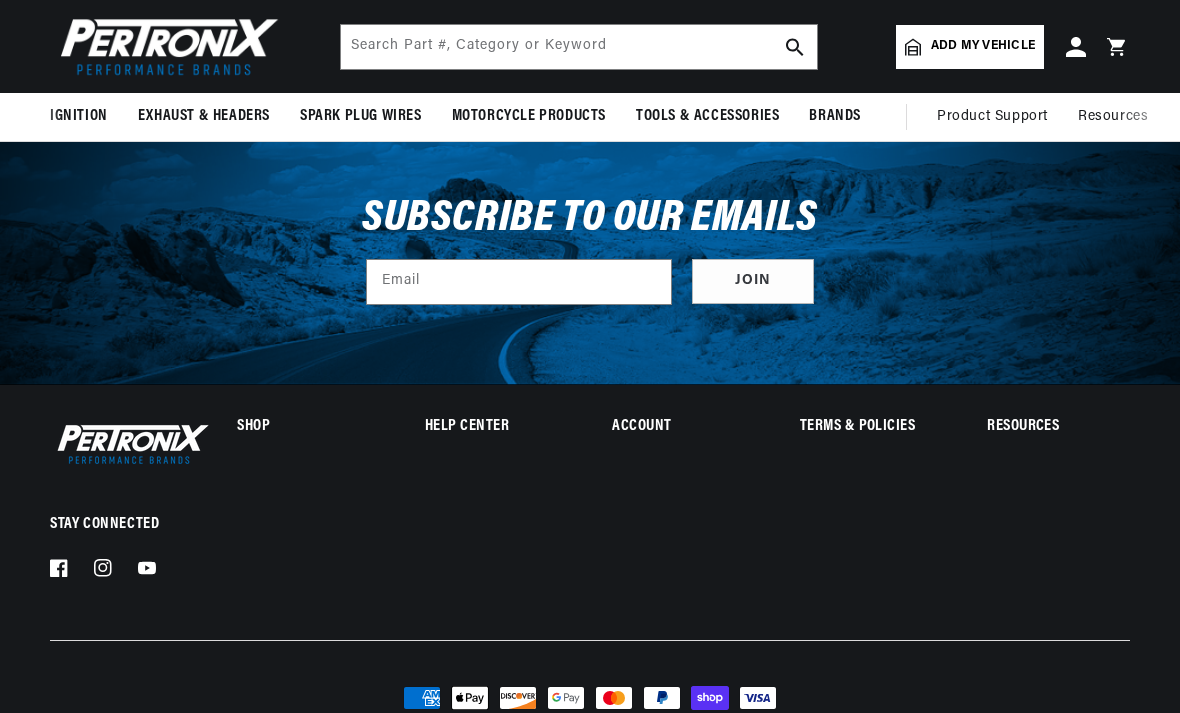 scroll, scrollTop: 791, scrollLeft: 0, axis: vertical 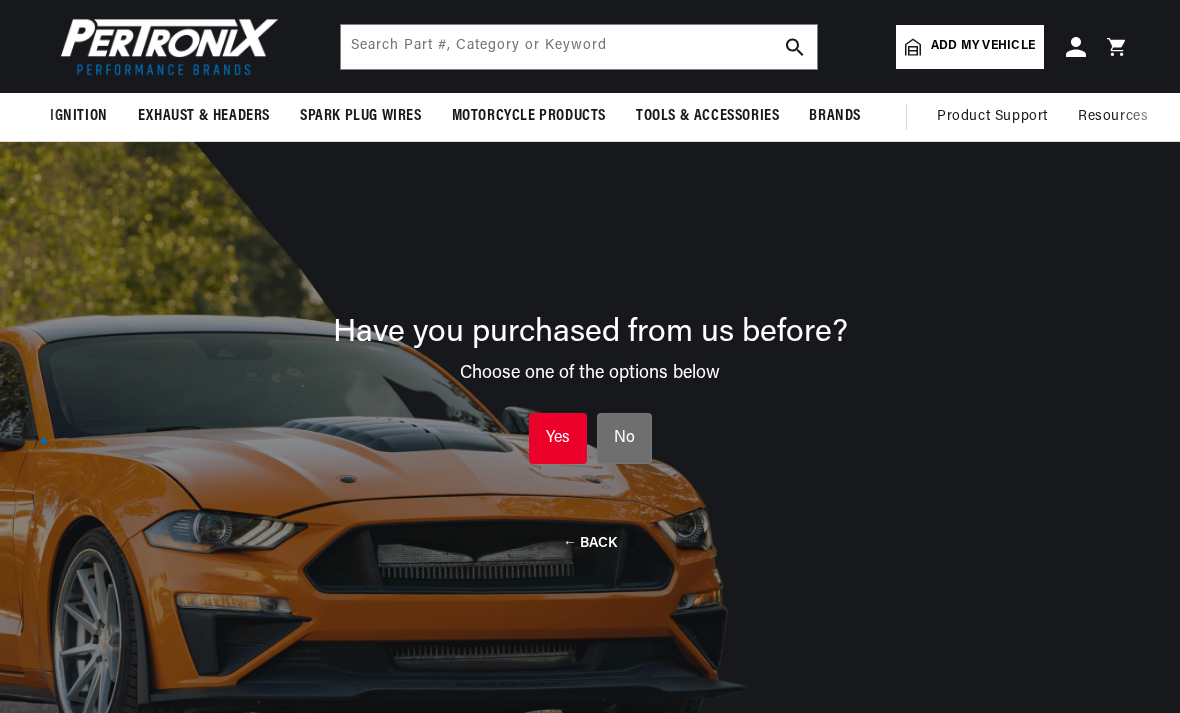 click on "Yes" at bounding box center (558, 439) 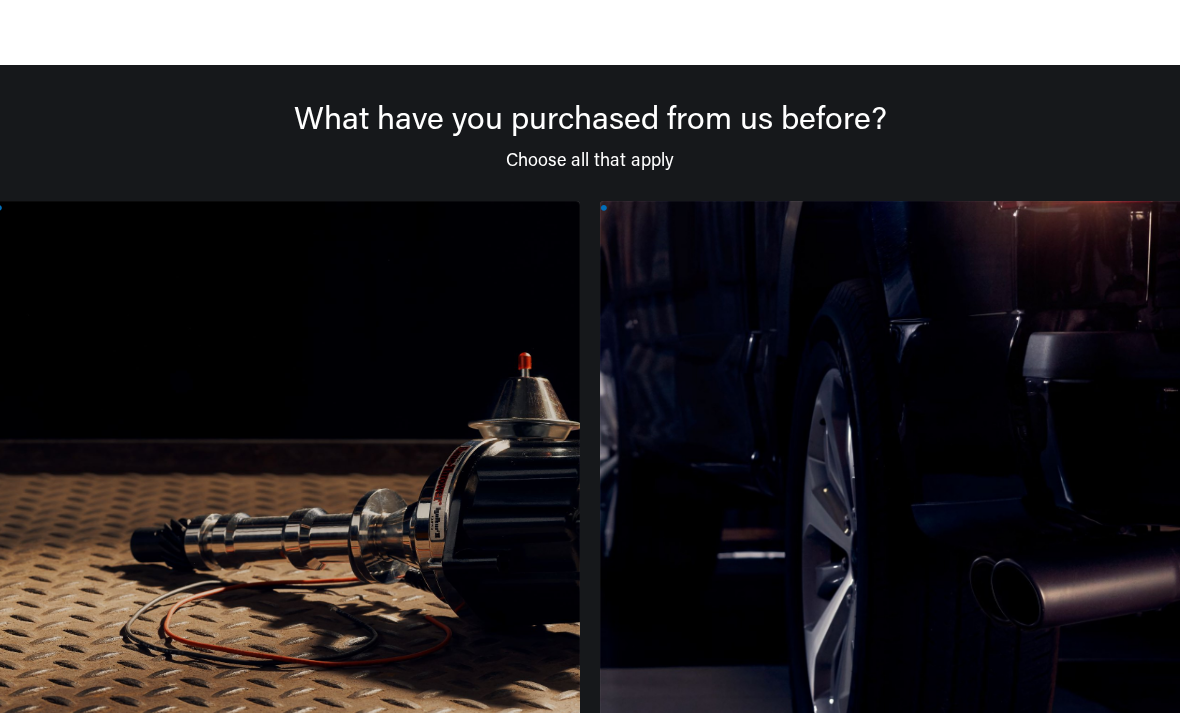 scroll, scrollTop: 414, scrollLeft: 0, axis: vertical 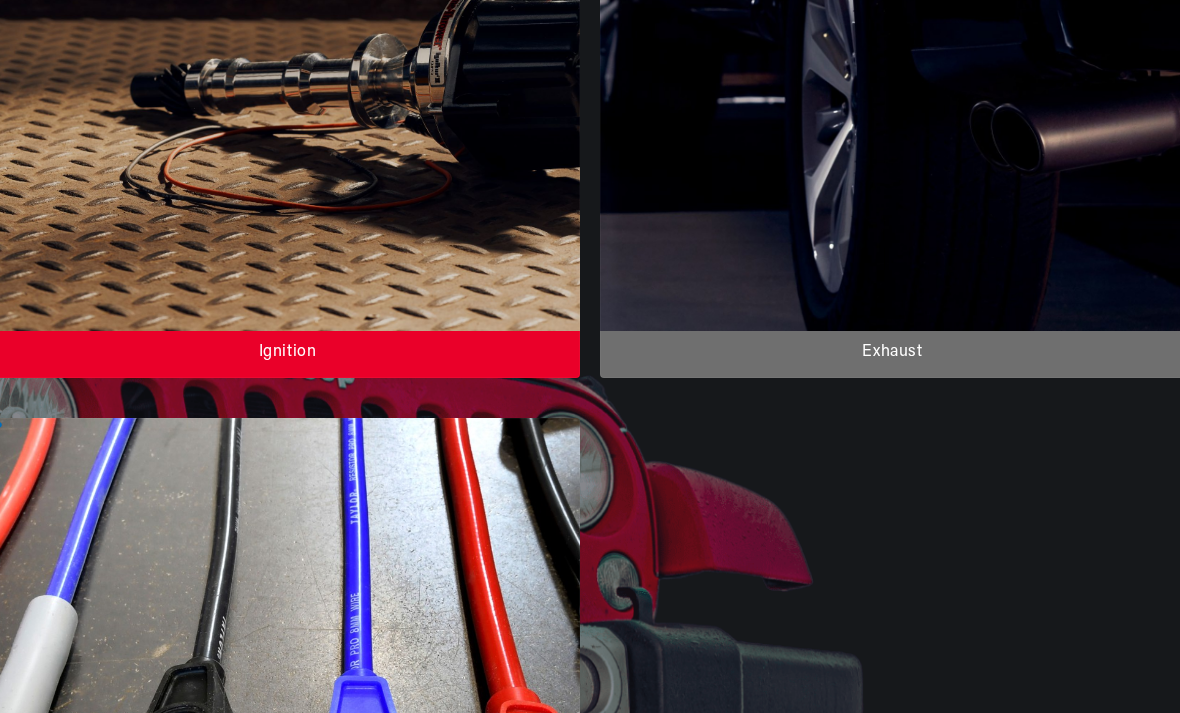 click at bounding box center (287, 62) 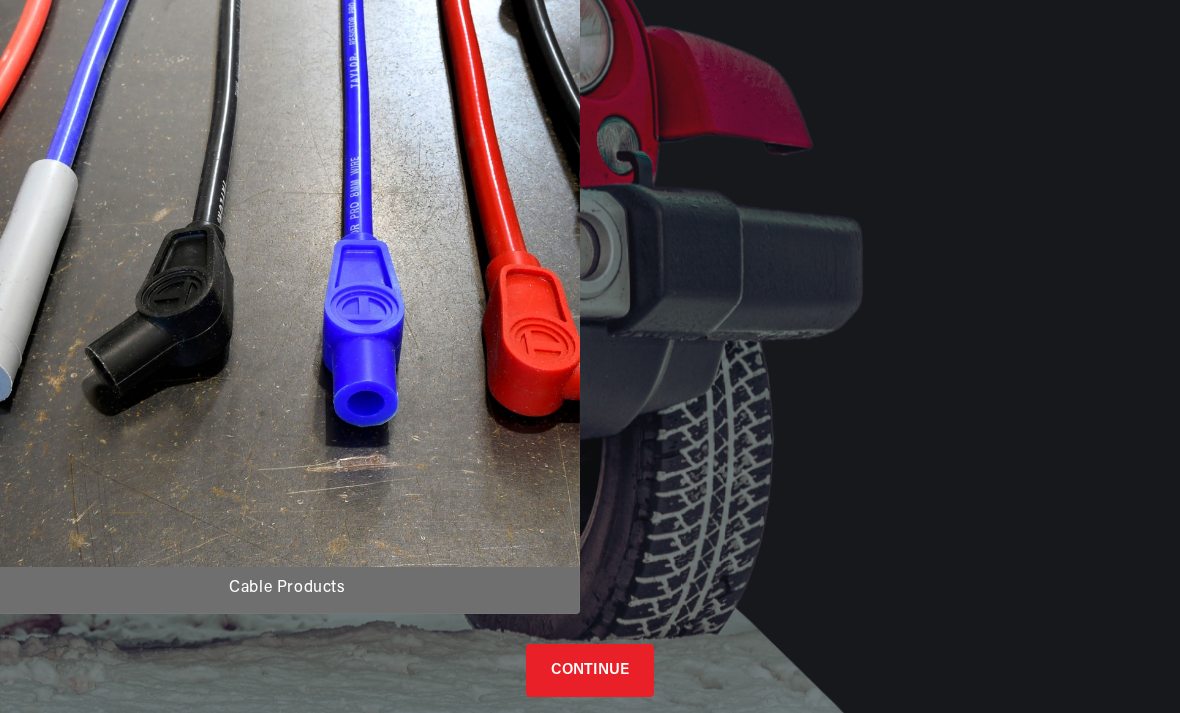 scroll, scrollTop: 1104, scrollLeft: 0, axis: vertical 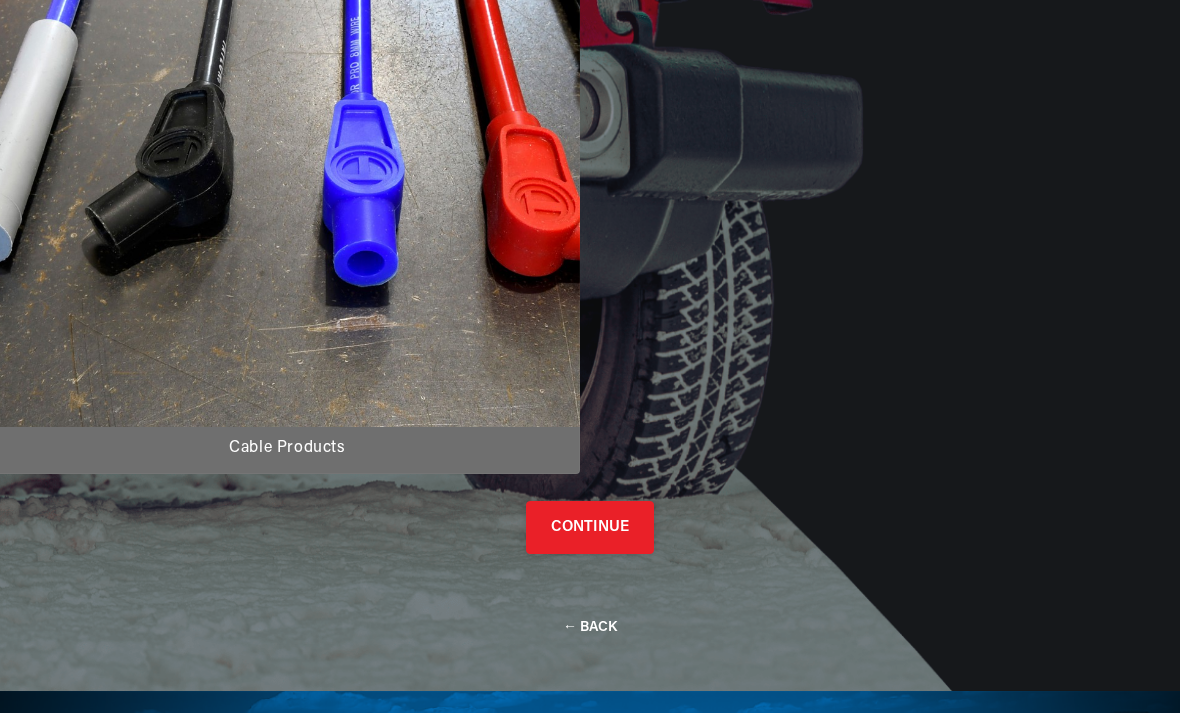 click on "CONTINUE" at bounding box center (590, 527) 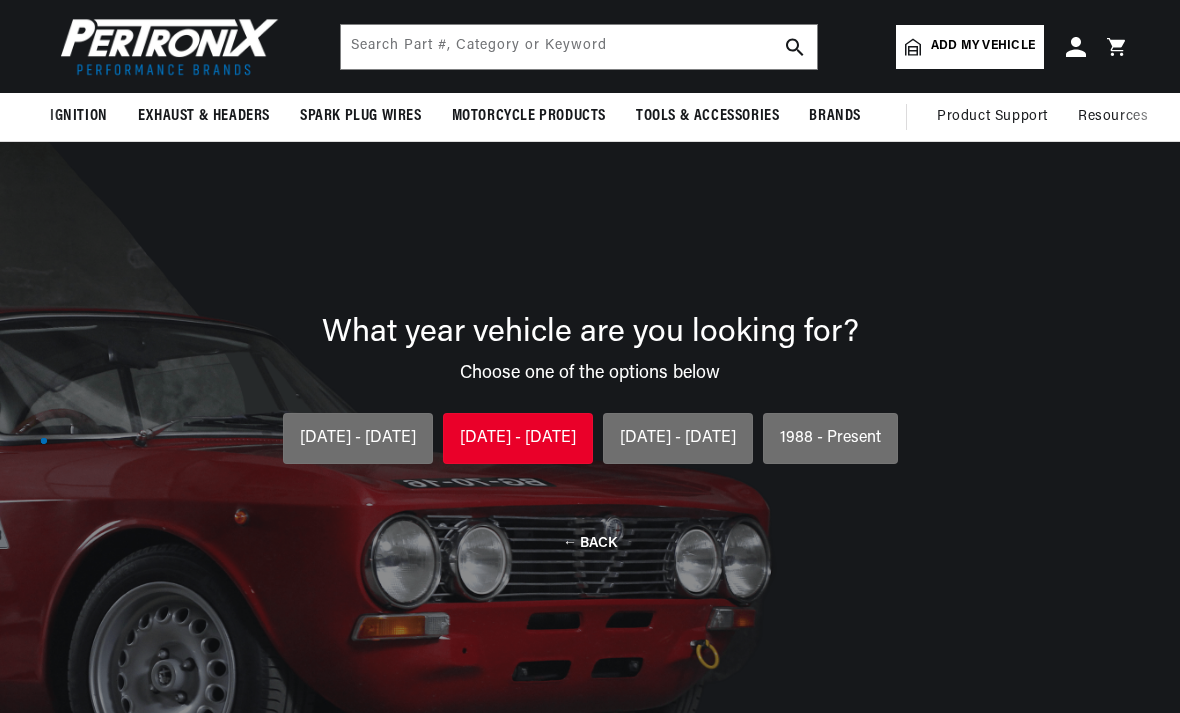 click on "[DATE] - [DATE] [DATE] - [DATE] [DATE] - [DATE]" at bounding box center (518, 439) 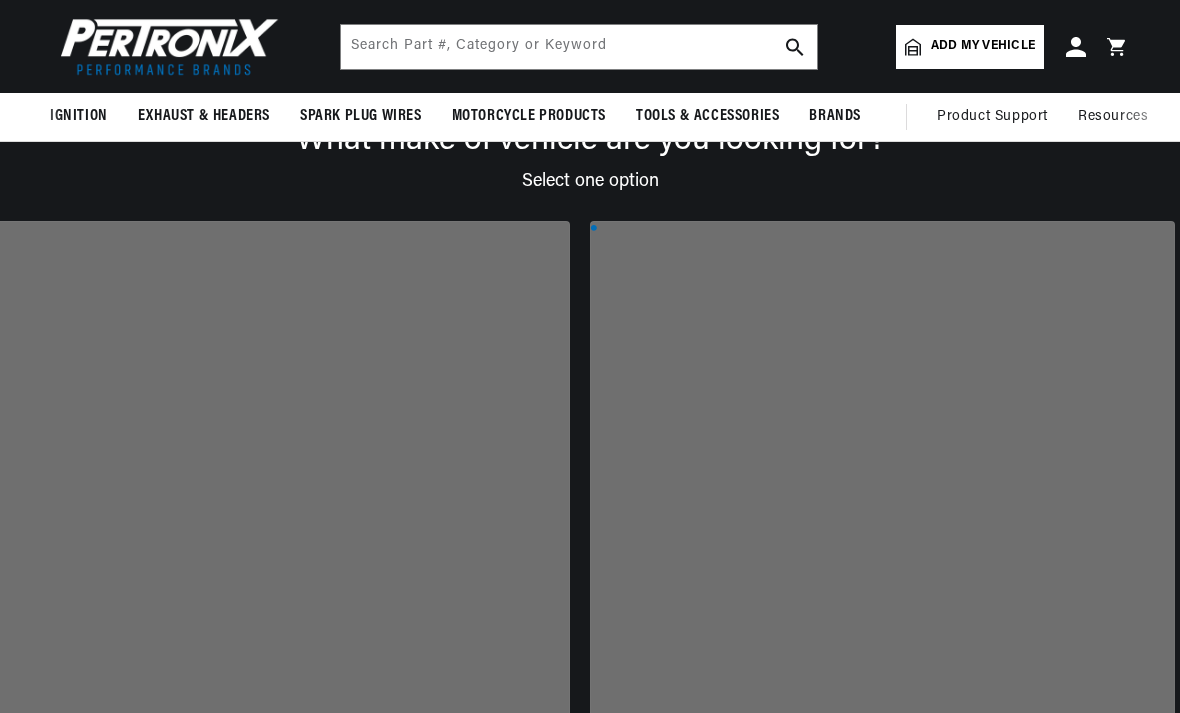 scroll, scrollTop: 0, scrollLeft: 2000, axis: horizontal 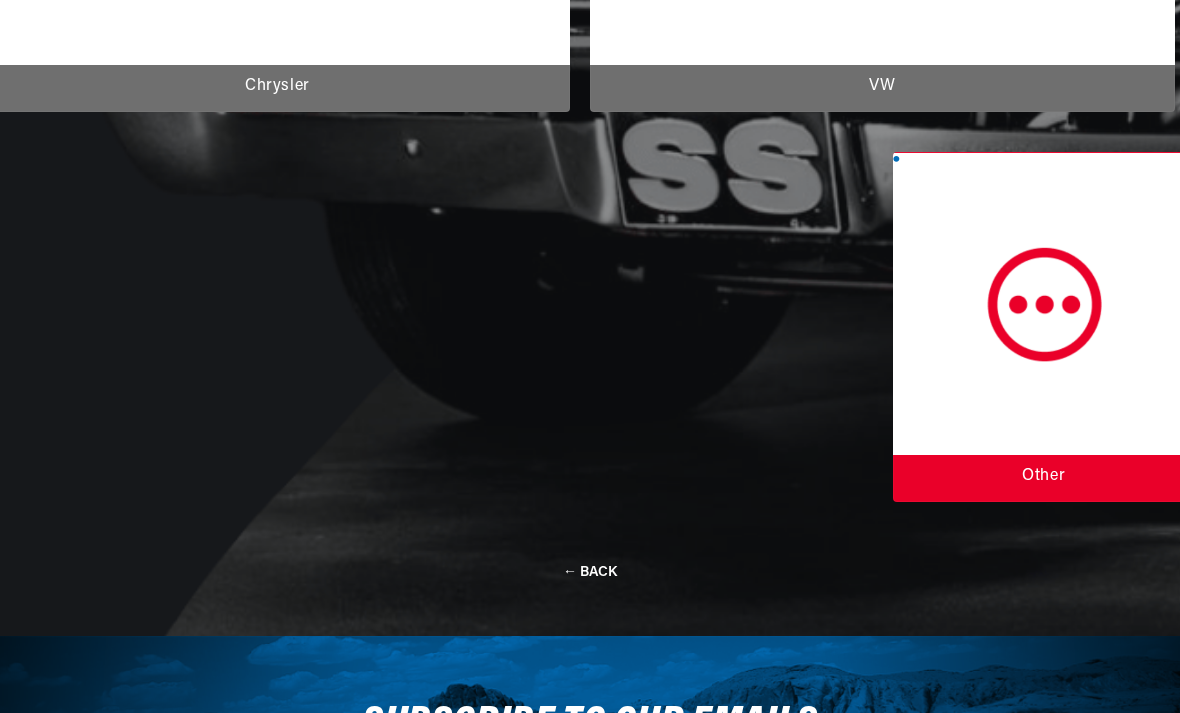click at bounding box center [1044, 328] 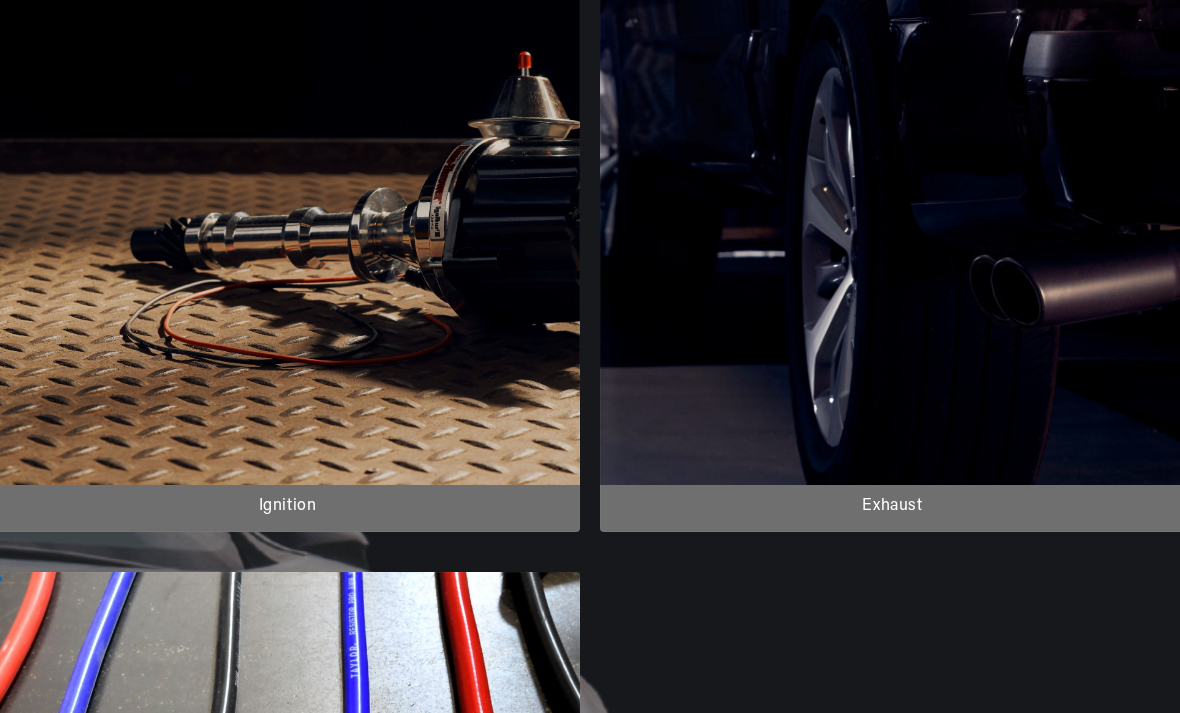 scroll, scrollTop: 494, scrollLeft: 0, axis: vertical 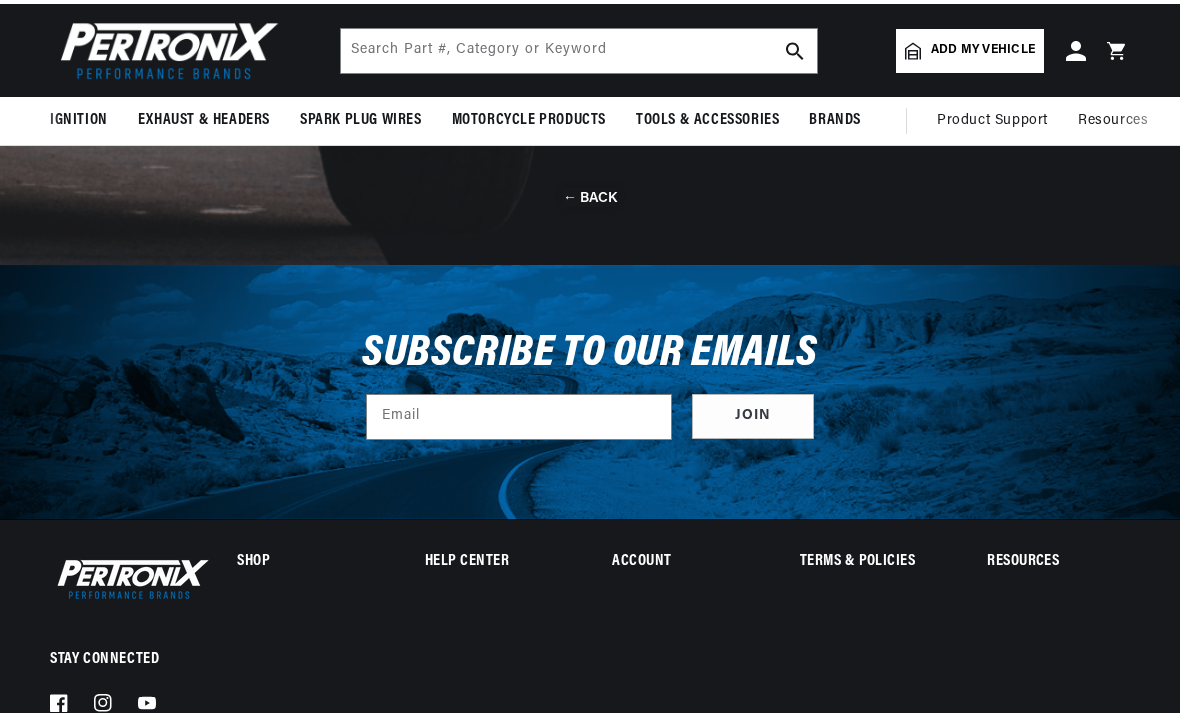 click on "← BACK" at bounding box center (590, 193) 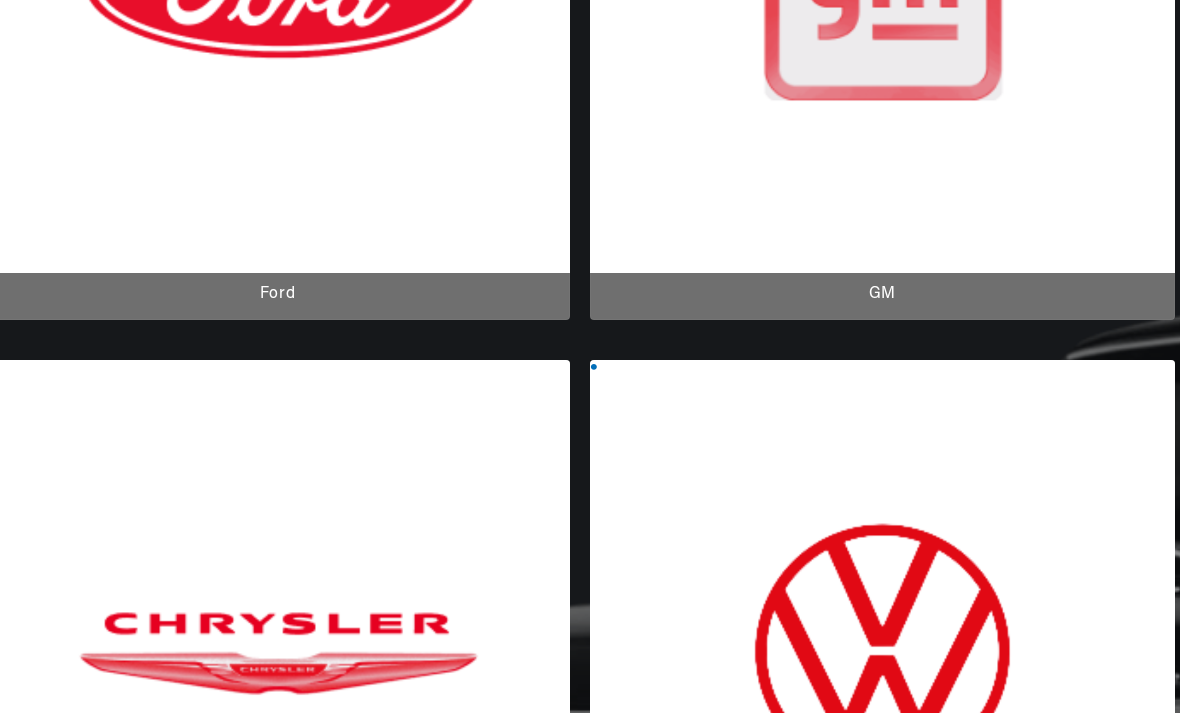 scroll, scrollTop: 796, scrollLeft: 0, axis: vertical 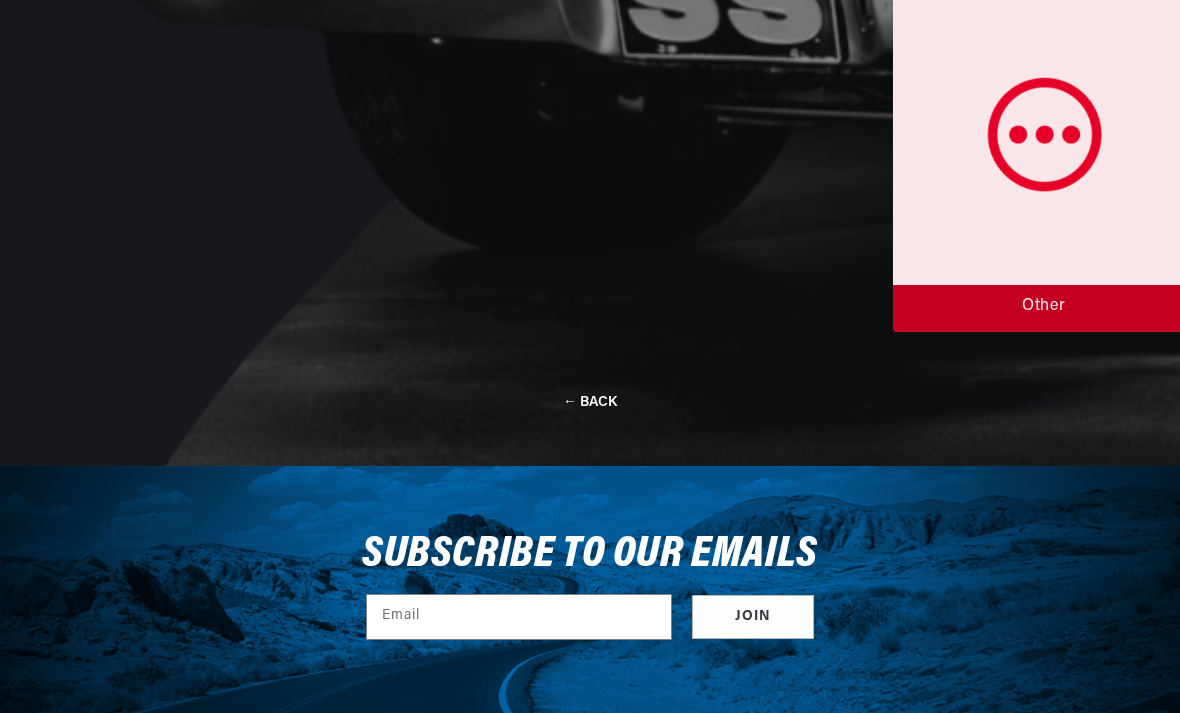 click at bounding box center [1044, 157] 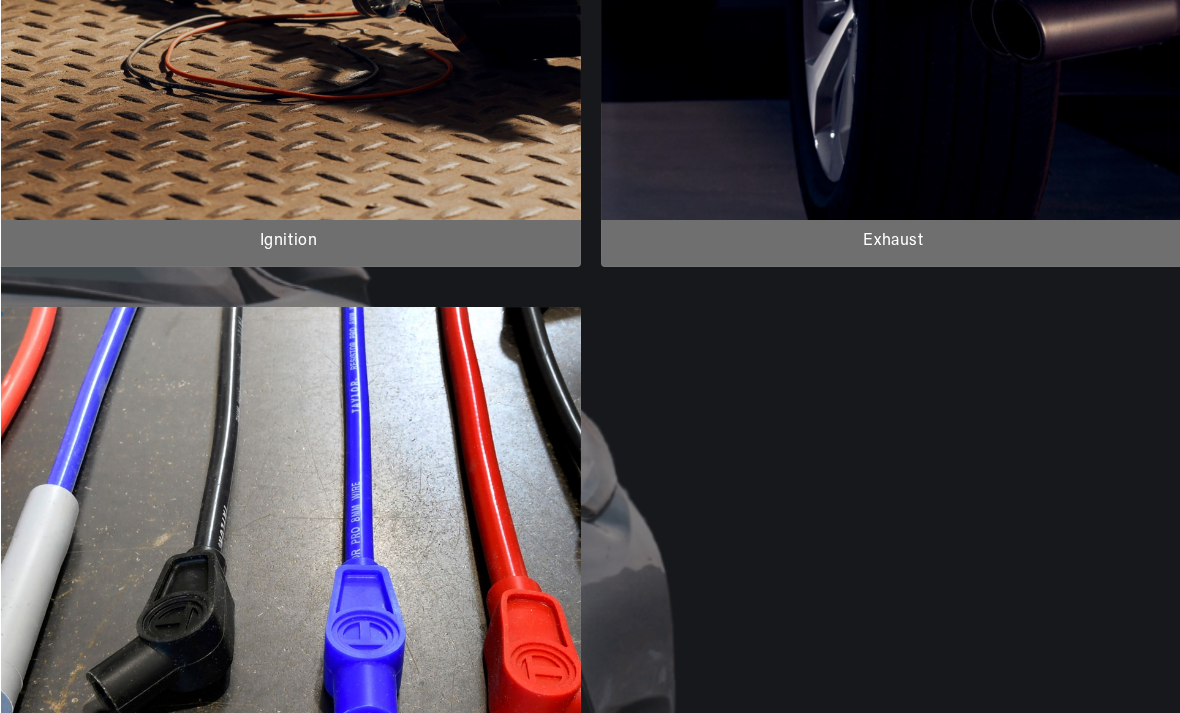 scroll, scrollTop: 652, scrollLeft: 5, axis: both 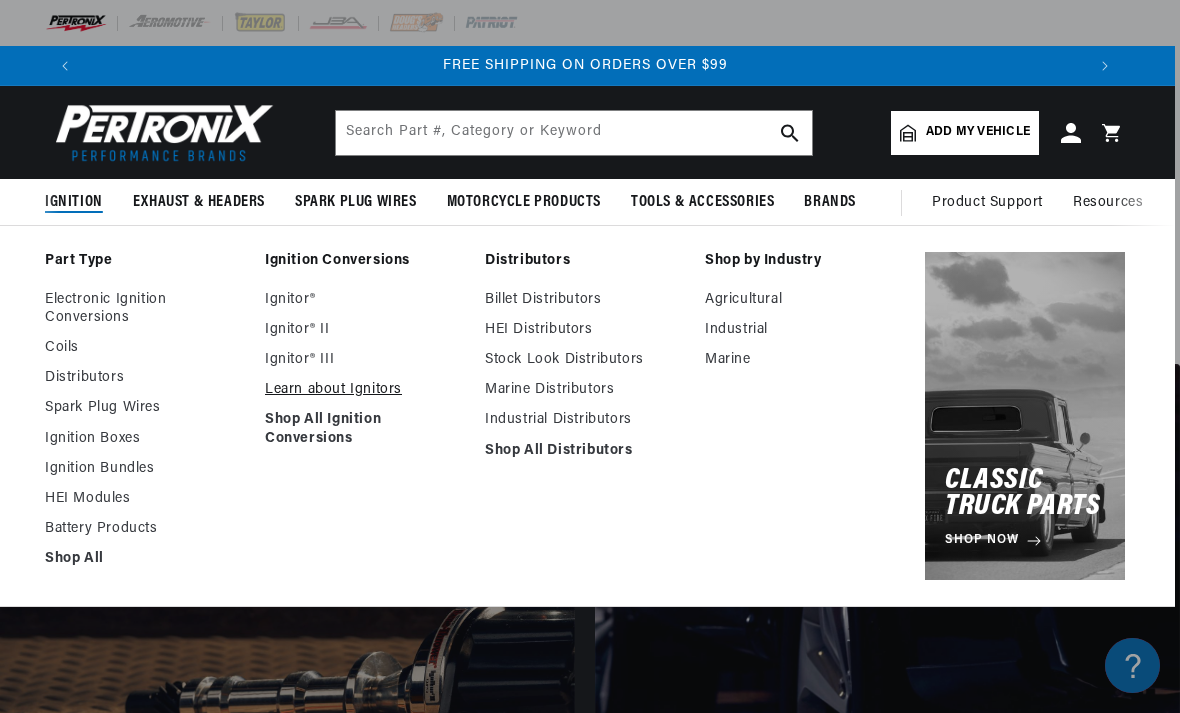 click on "Learn about Ignitors" at bounding box center [365, 390] 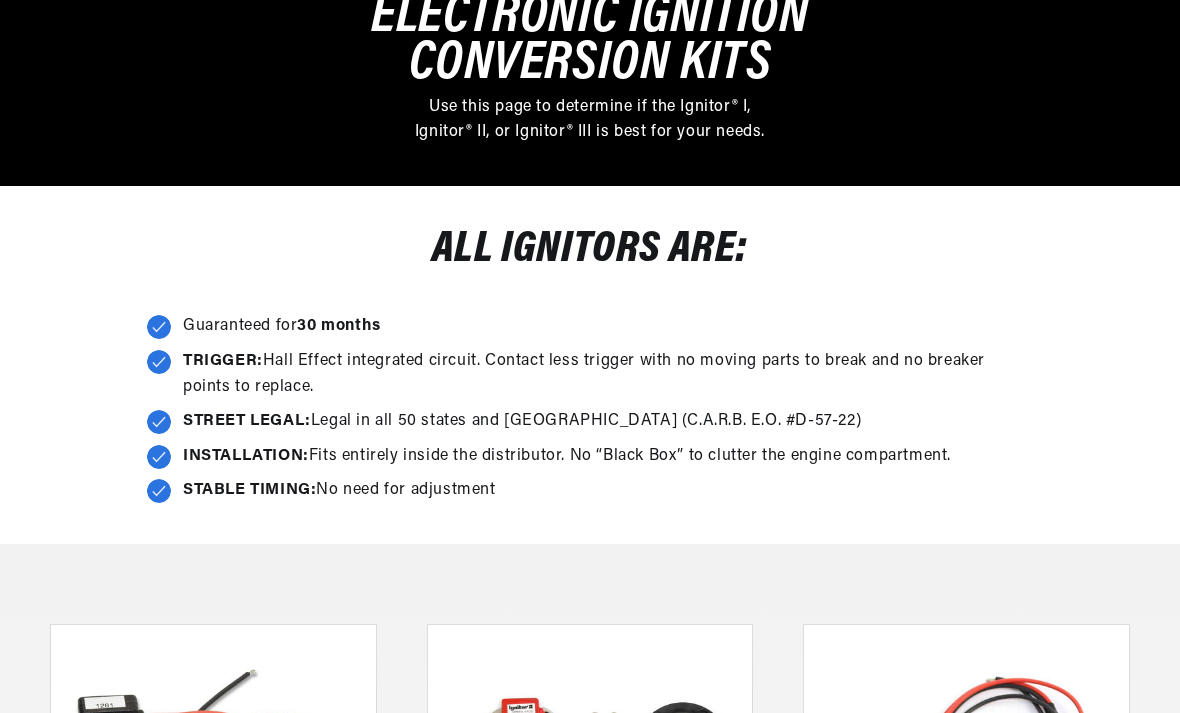scroll, scrollTop: 0, scrollLeft: 0, axis: both 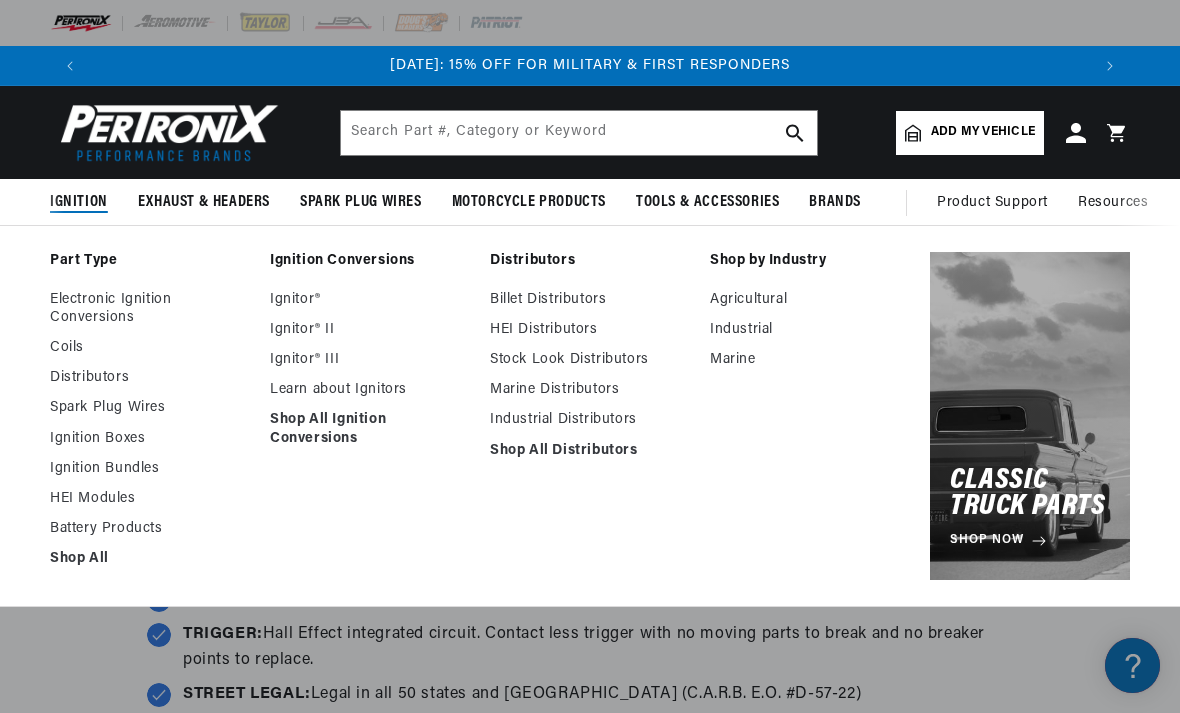 click on "Add my vehicle" at bounding box center [983, 132] 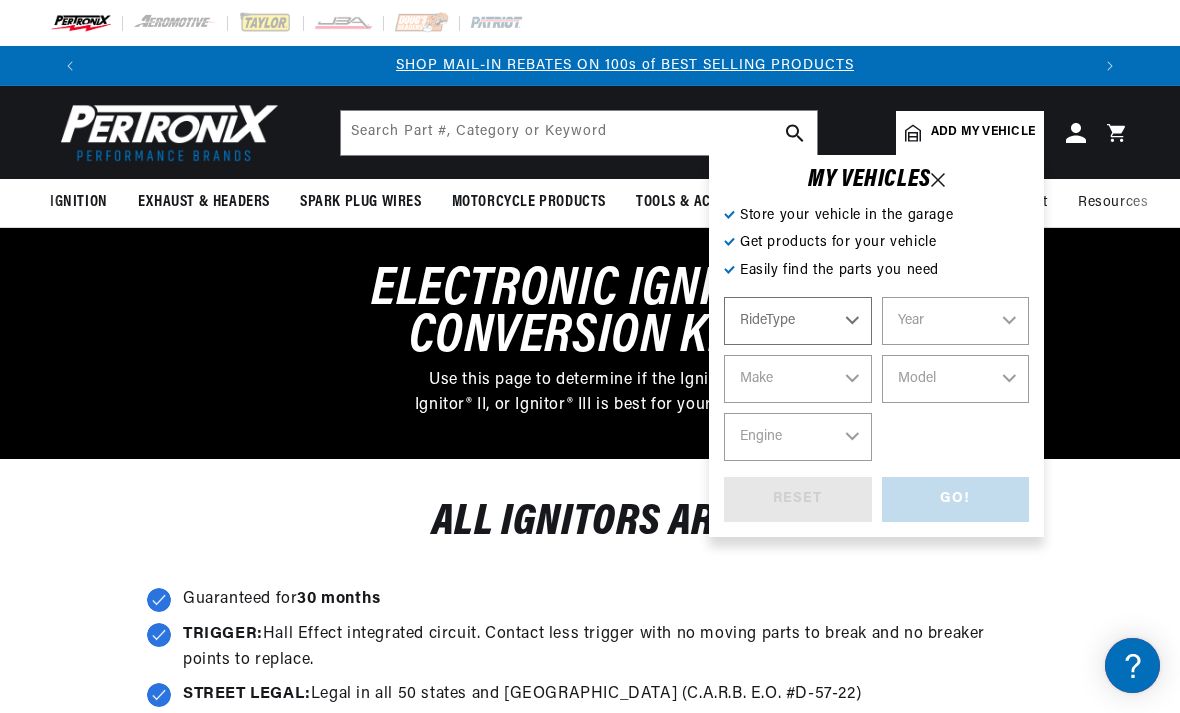 scroll, scrollTop: 0, scrollLeft: 1000, axis: horizontal 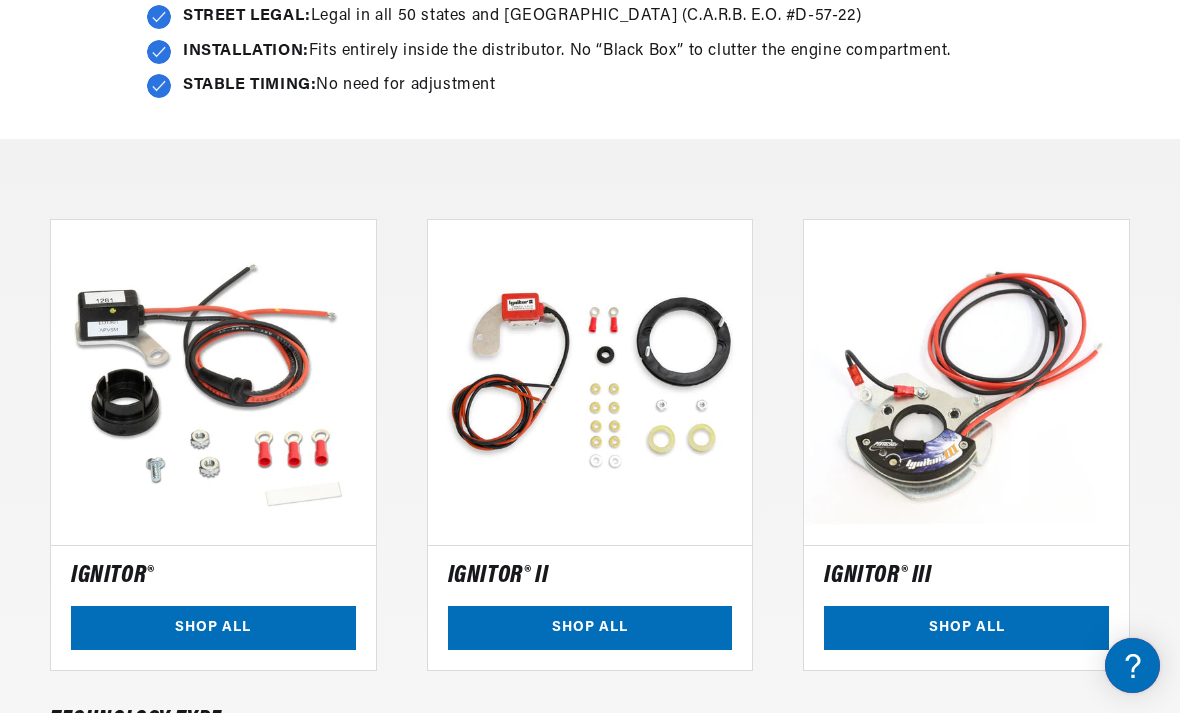 click on "SHOP ALL" at bounding box center (213, 628) 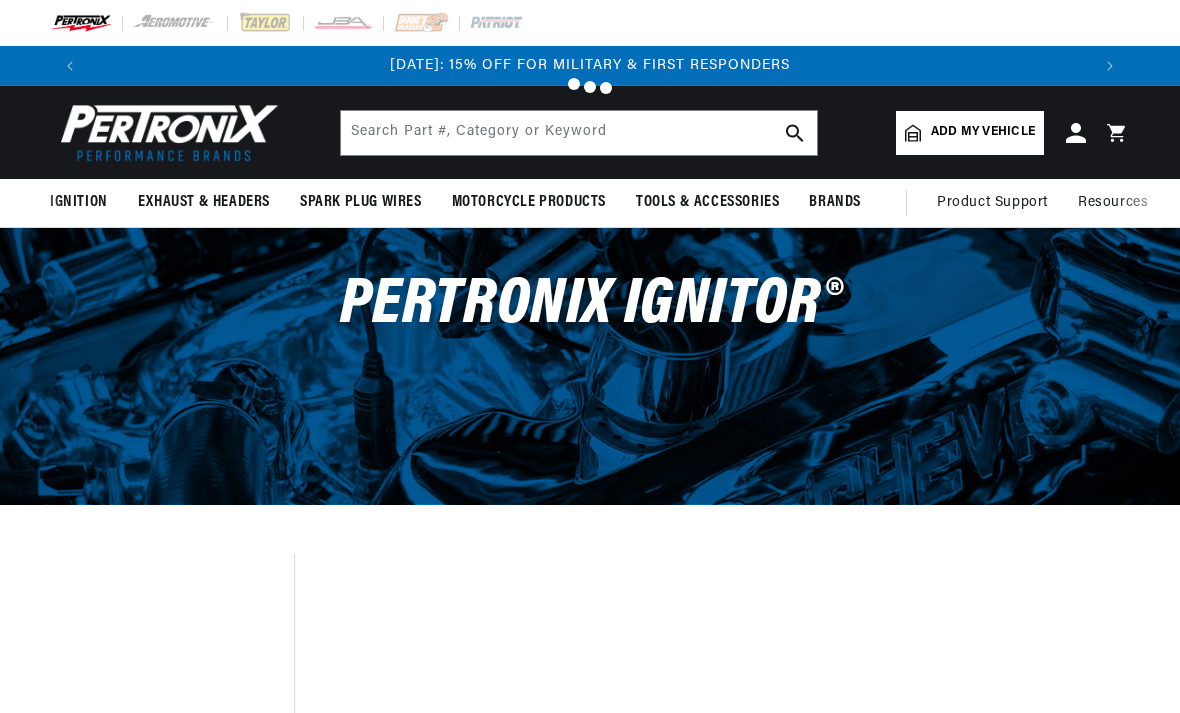 scroll, scrollTop: 0, scrollLeft: 0, axis: both 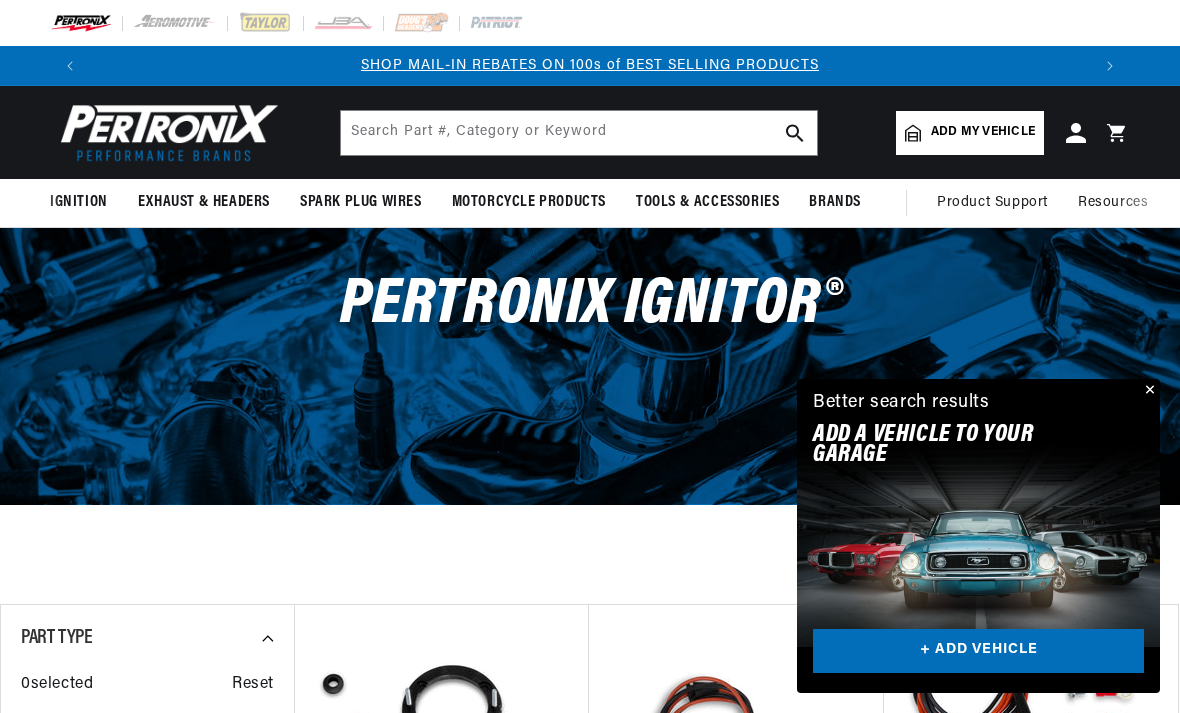 click at bounding box center (1148, 391) 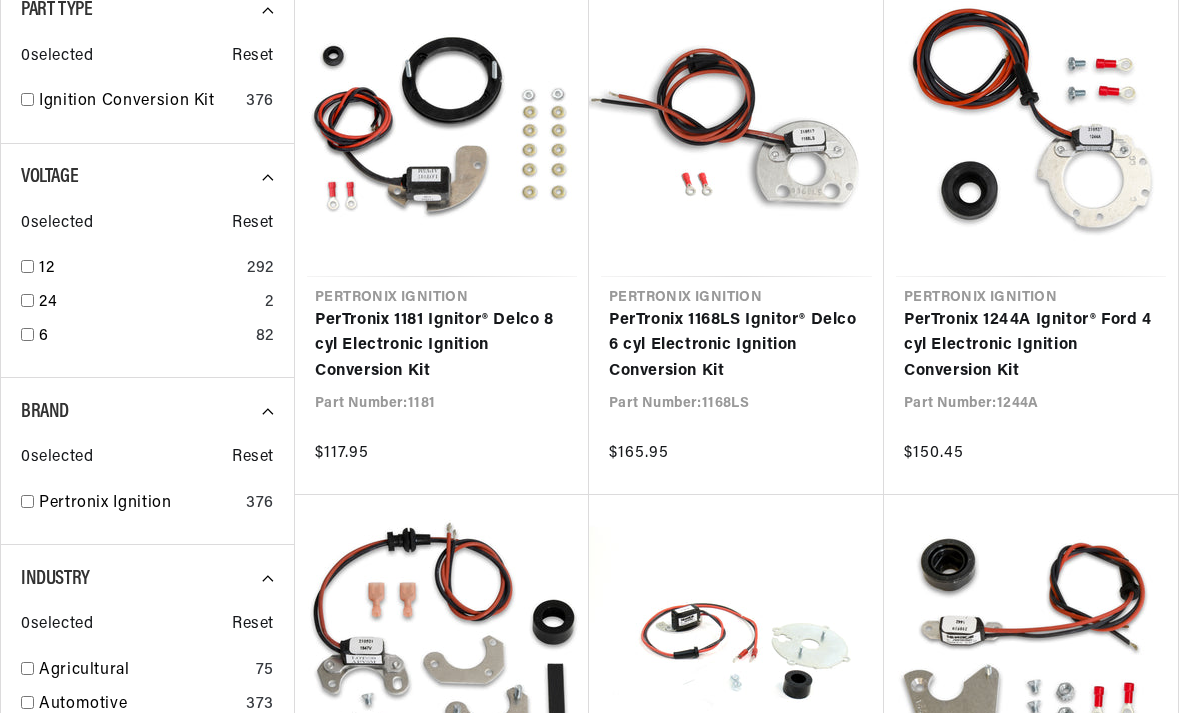 scroll, scrollTop: 633, scrollLeft: 0, axis: vertical 